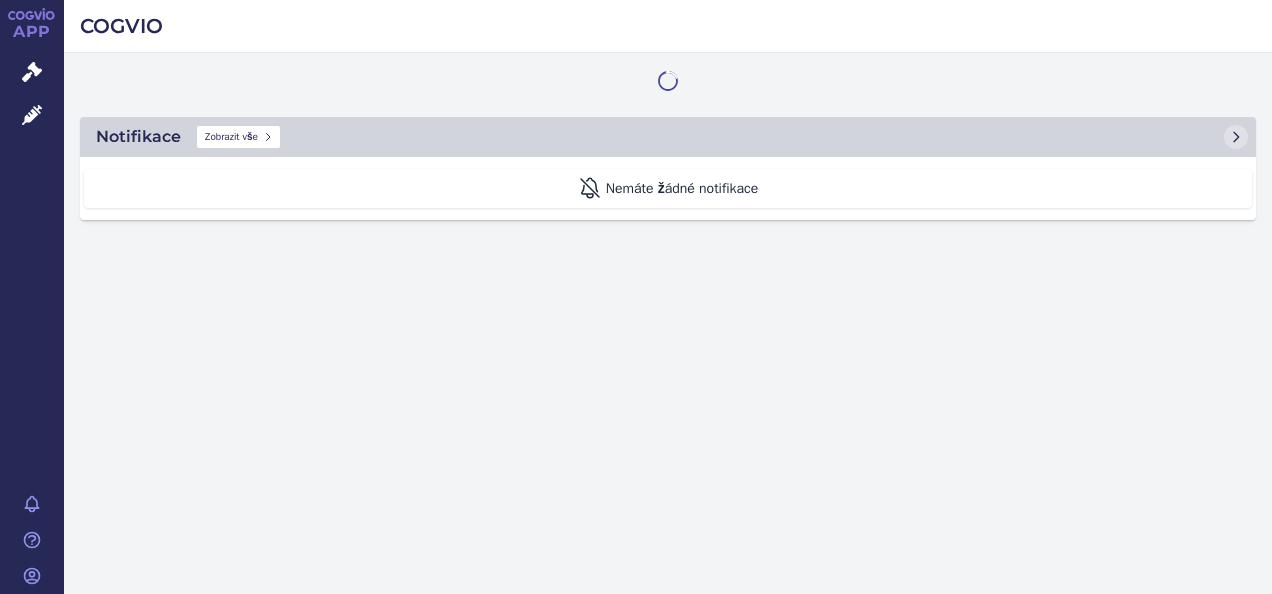 scroll, scrollTop: 0, scrollLeft: 0, axis: both 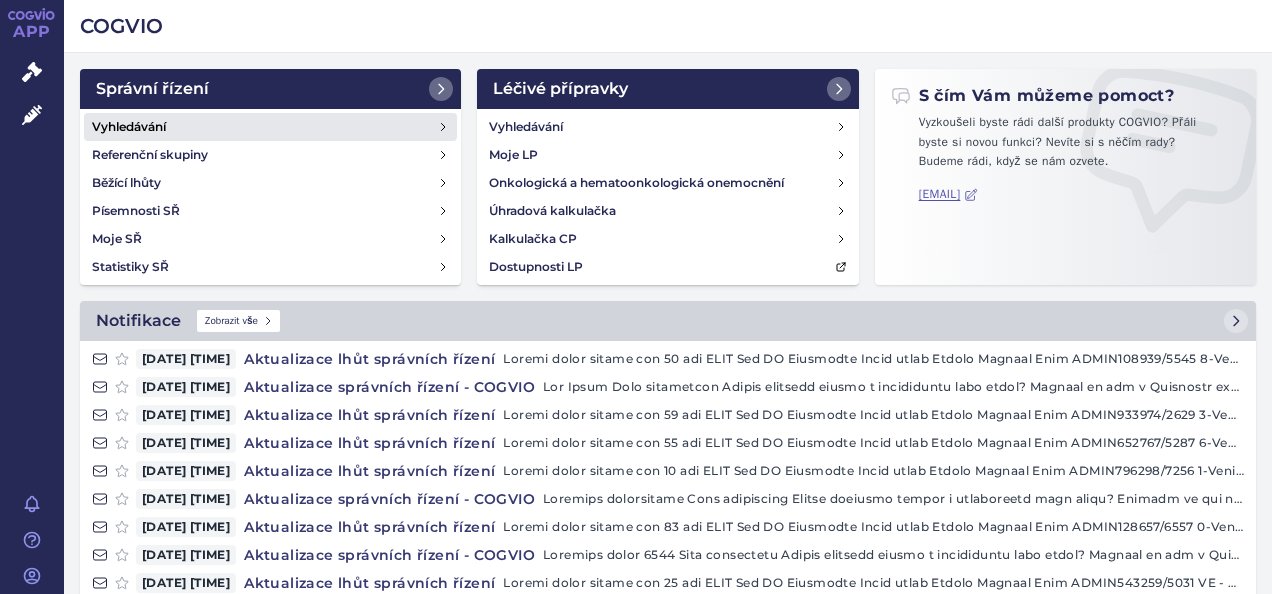 click on "Vyhledávání" at bounding box center (129, 127) 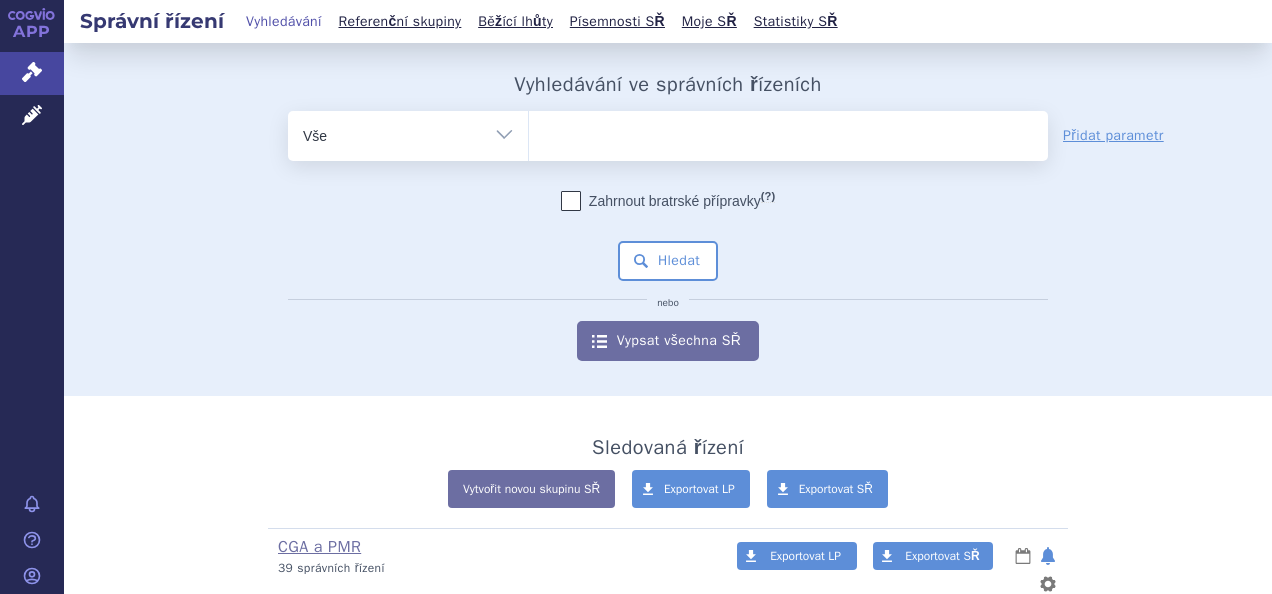 scroll, scrollTop: 0, scrollLeft: 0, axis: both 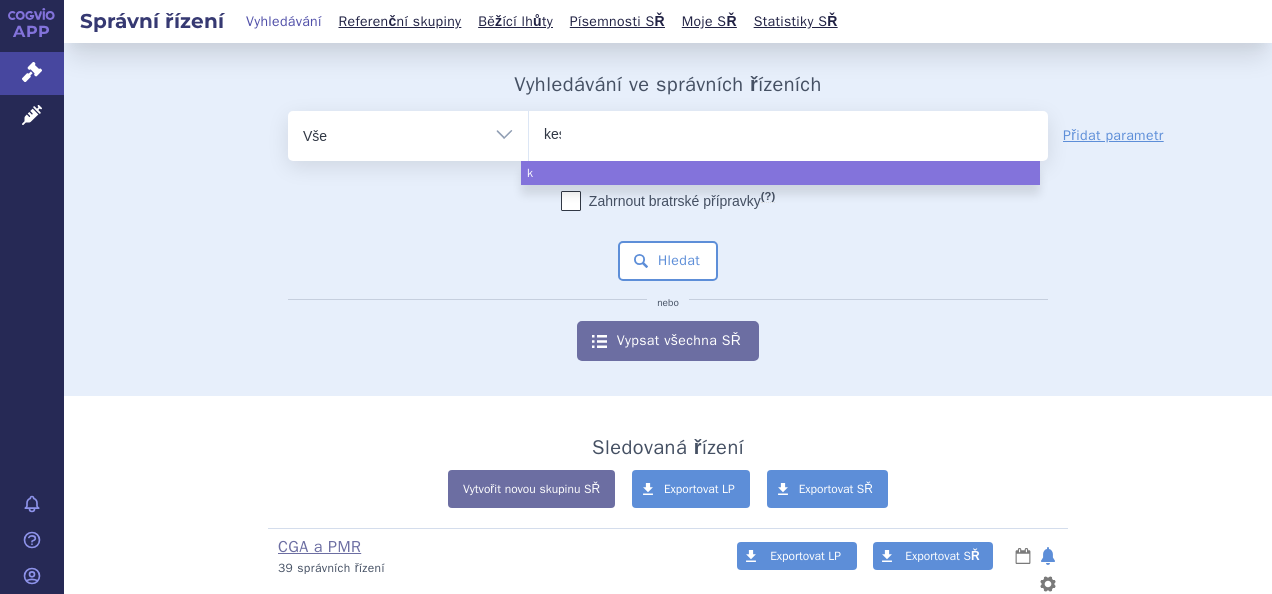 type on "kesi" 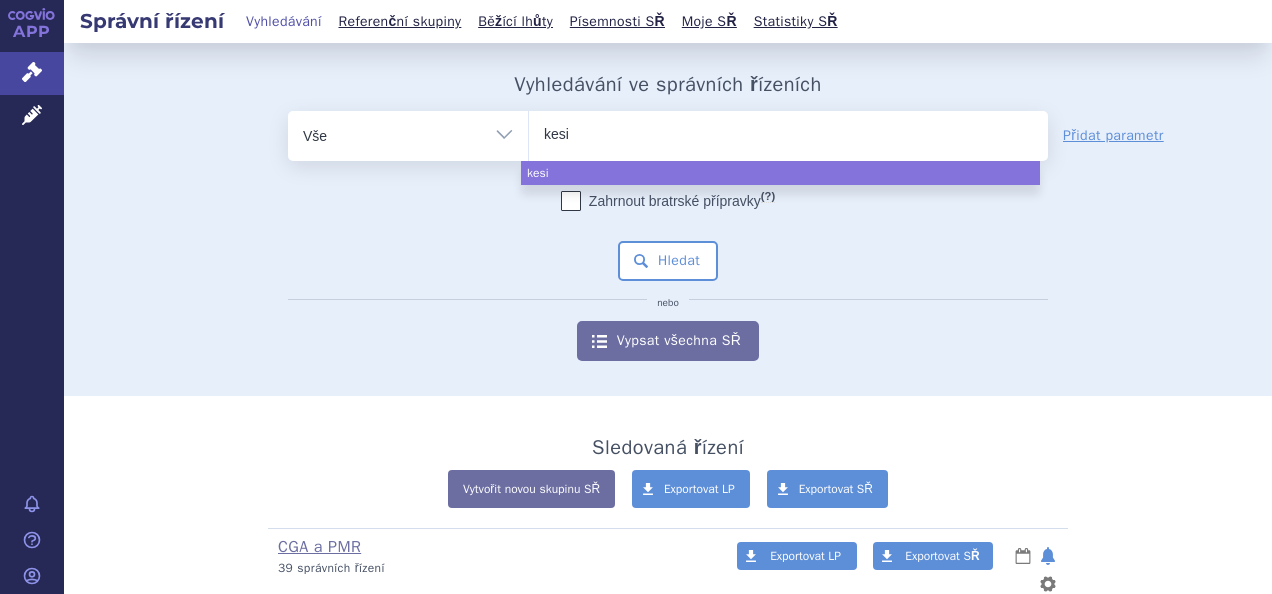 type on "kesim" 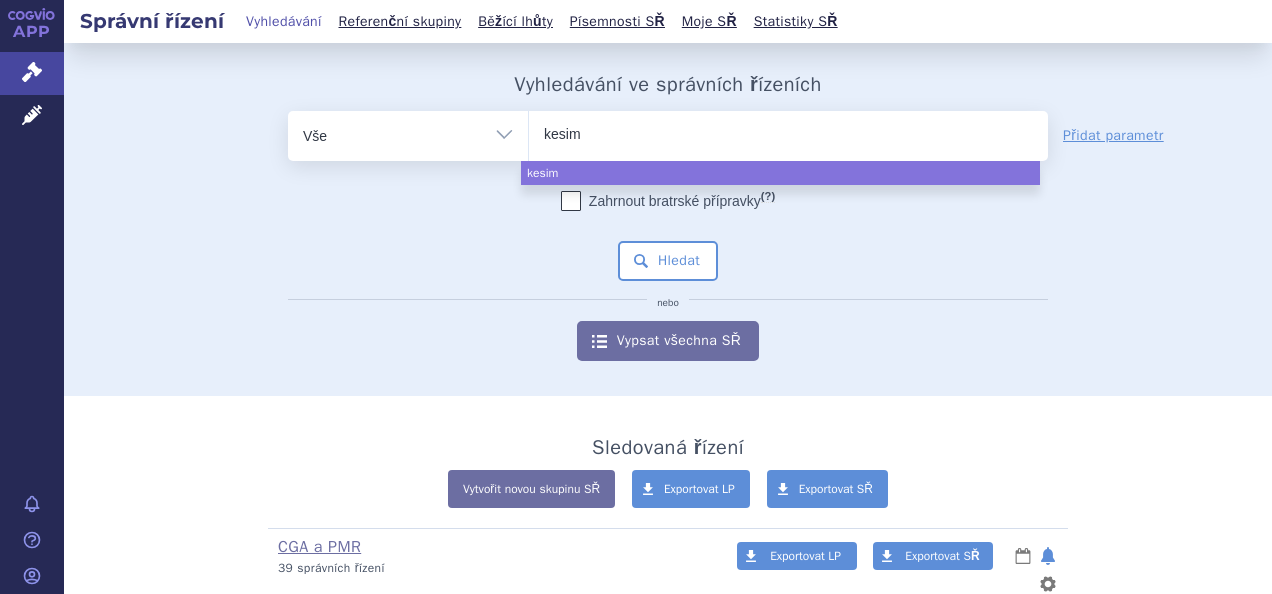 type on "kesimp" 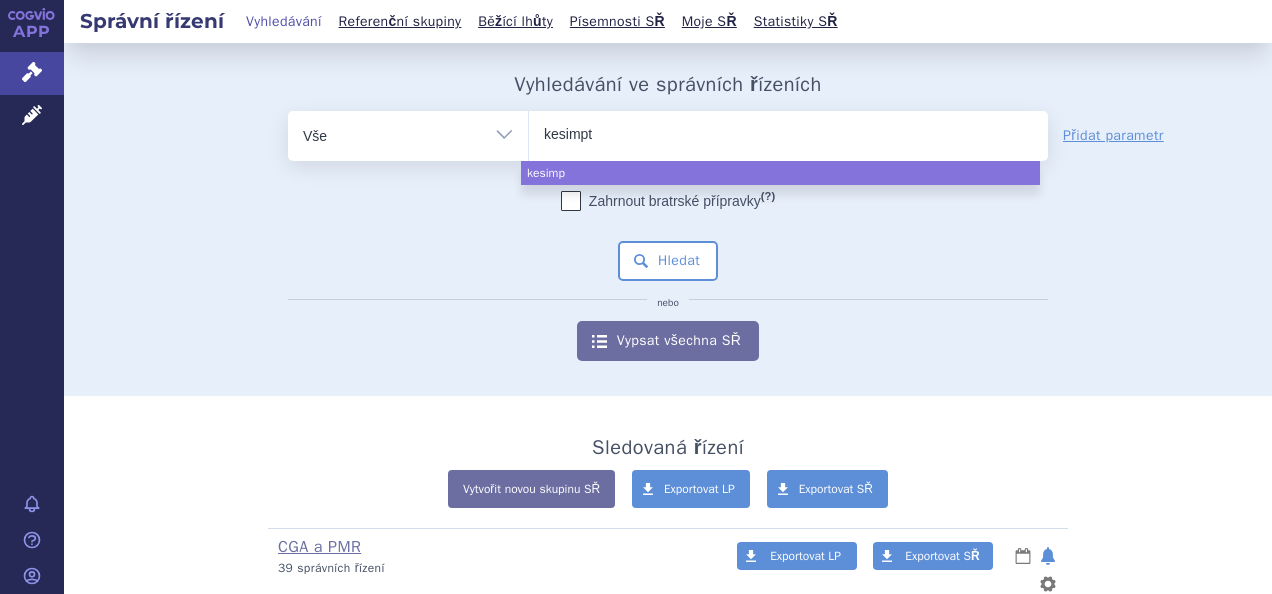 type on "kesimpta" 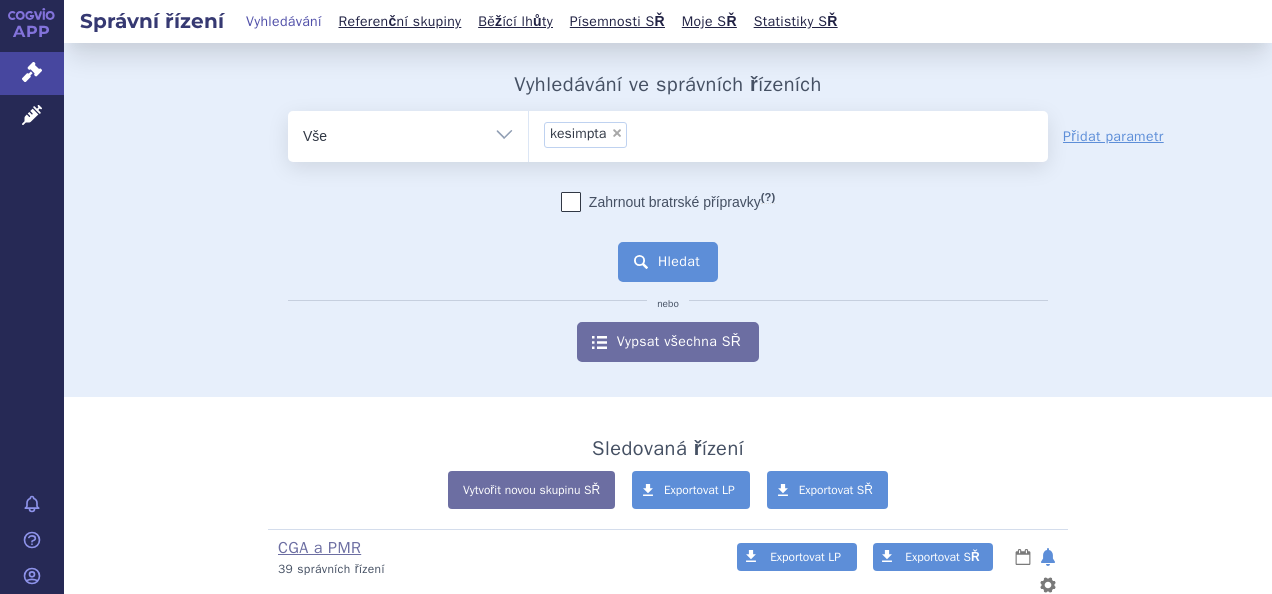 click on "Hledat" at bounding box center (668, 262) 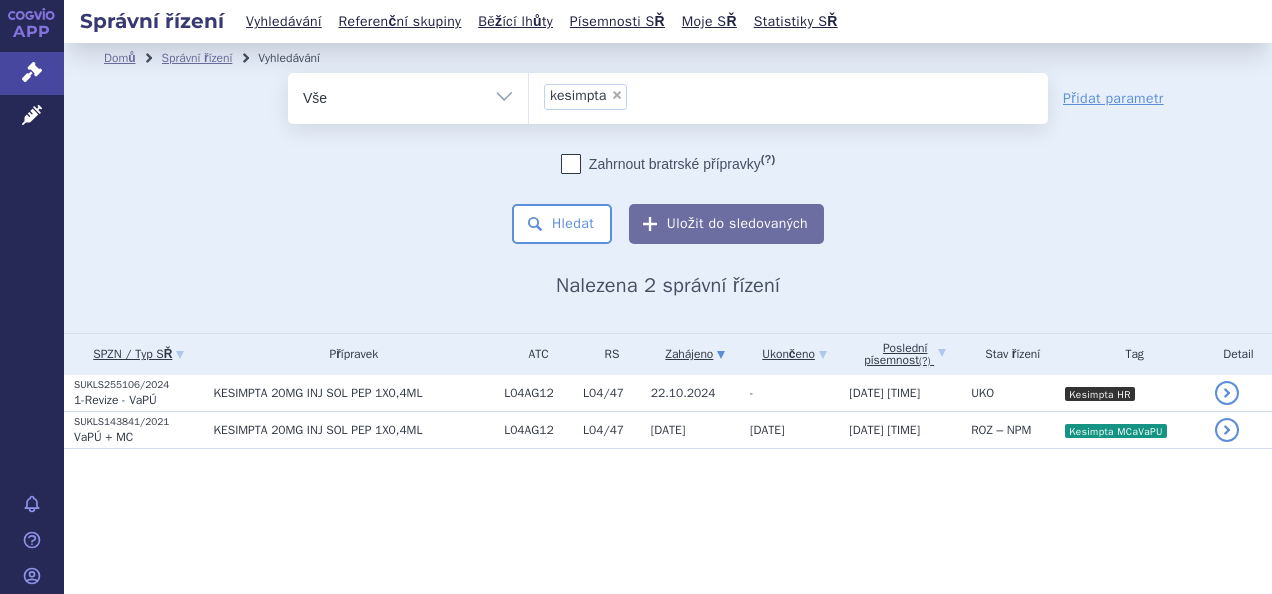 scroll, scrollTop: 0, scrollLeft: 0, axis: both 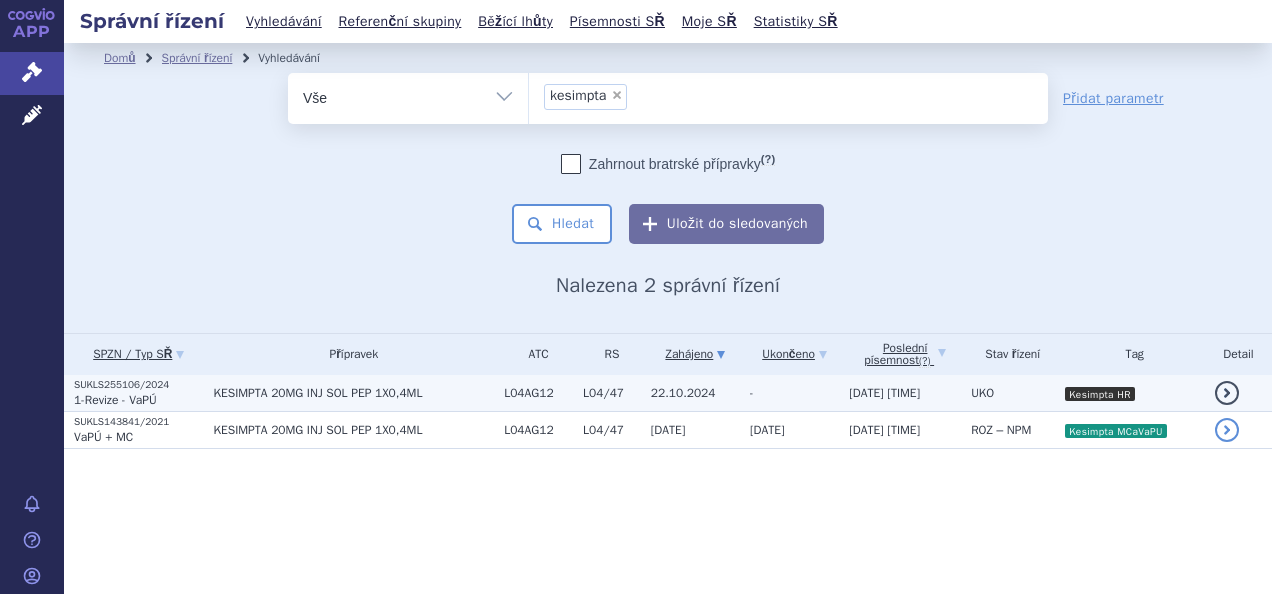click on "KESIMPTA 20MG INJ SOL PEP 1X0,4ML" at bounding box center [354, 393] 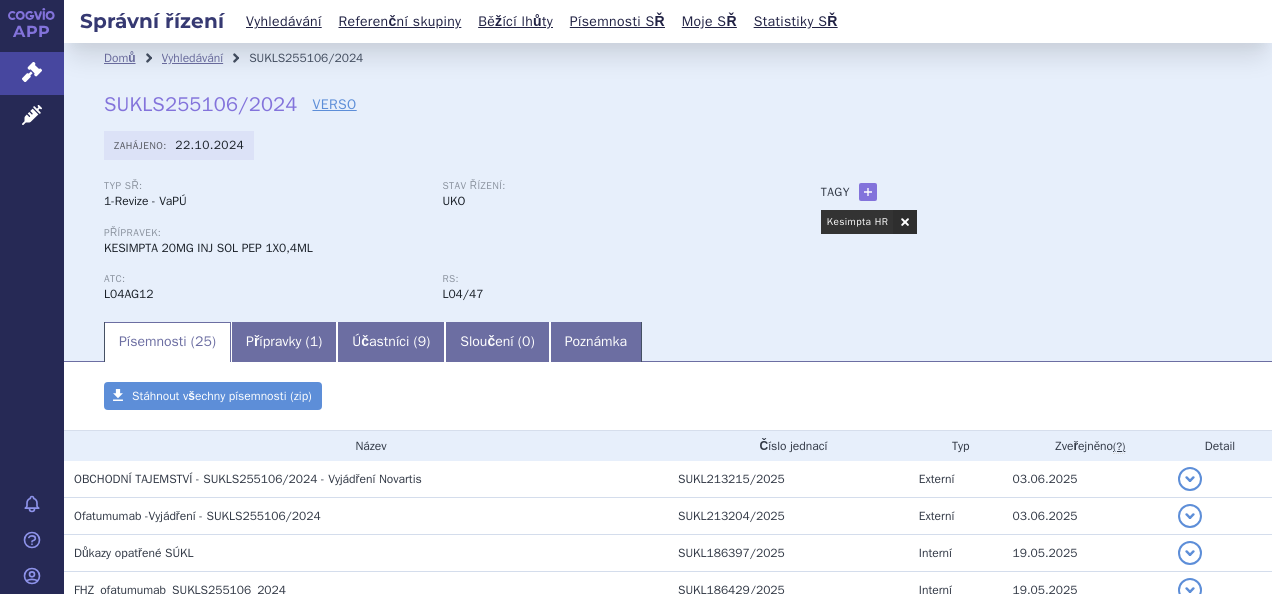 scroll, scrollTop: 0, scrollLeft: 0, axis: both 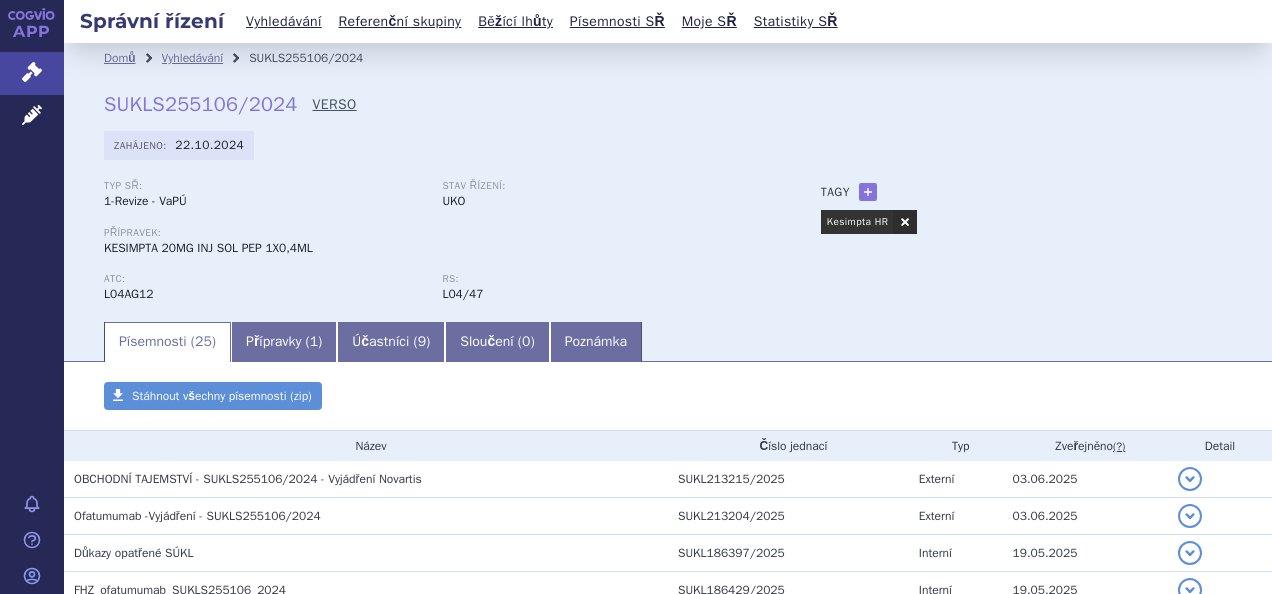 click on "VERSO" at bounding box center [334, 105] 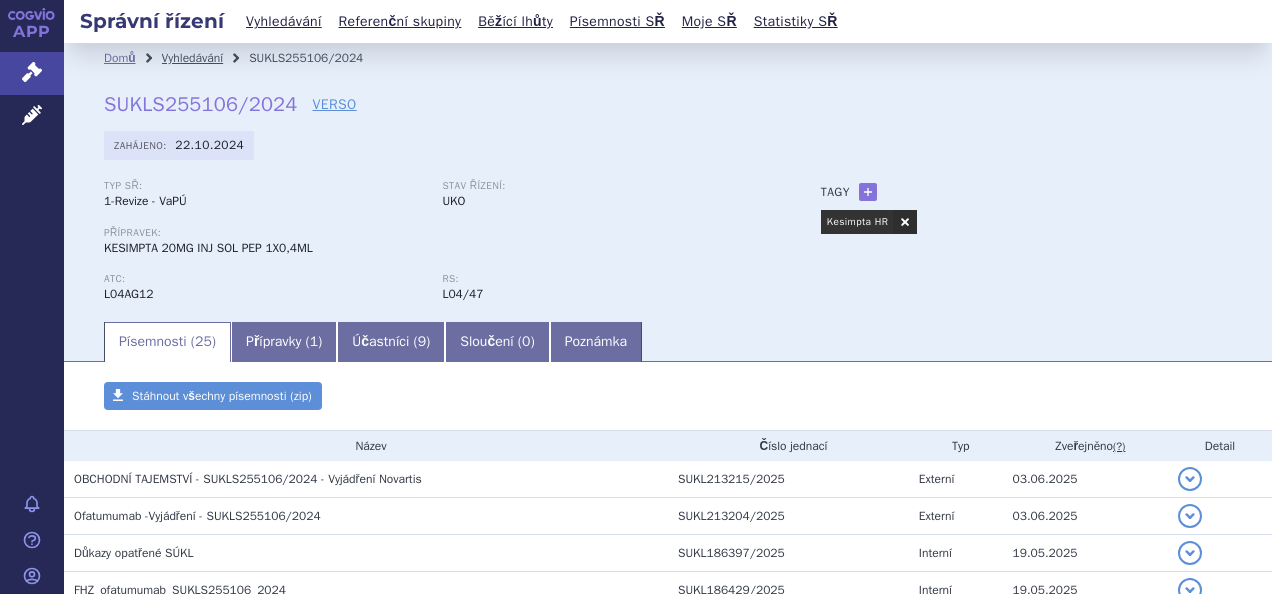 click on "Vyhledávání" at bounding box center [193, 58] 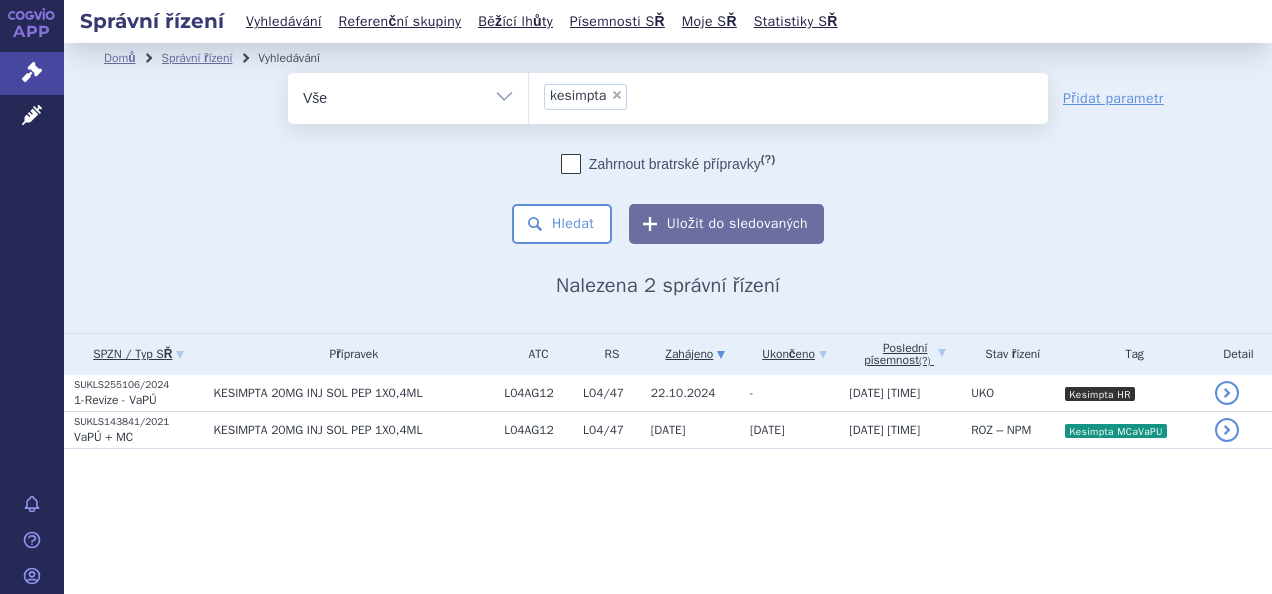 scroll, scrollTop: 0, scrollLeft: 0, axis: both 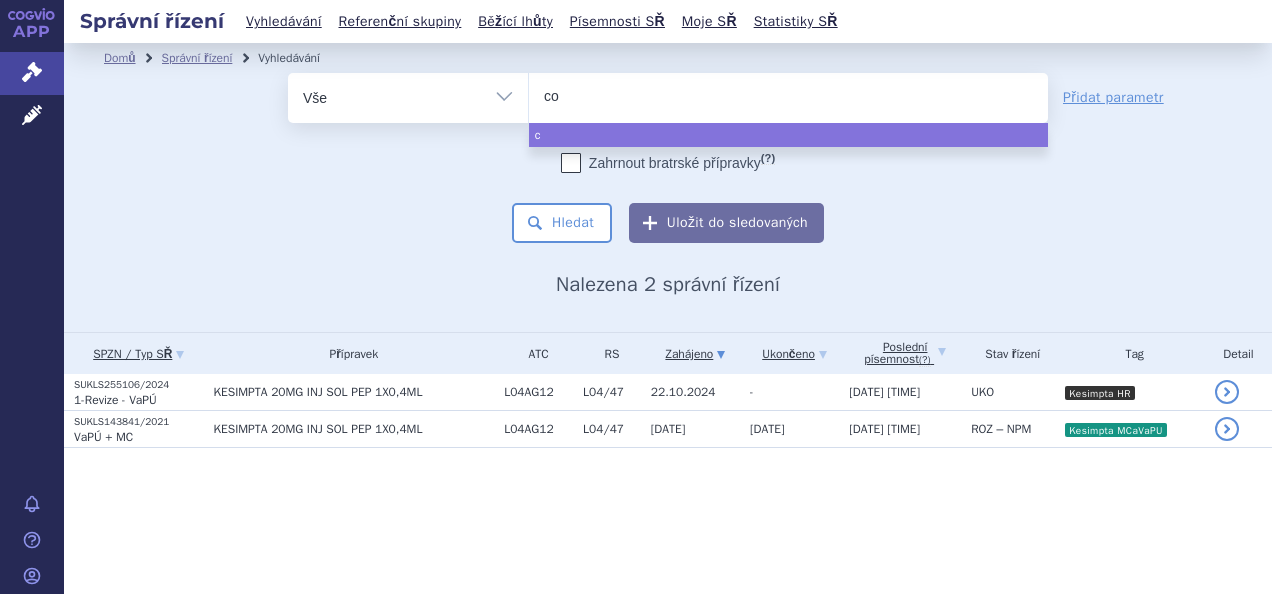 type on "cos" 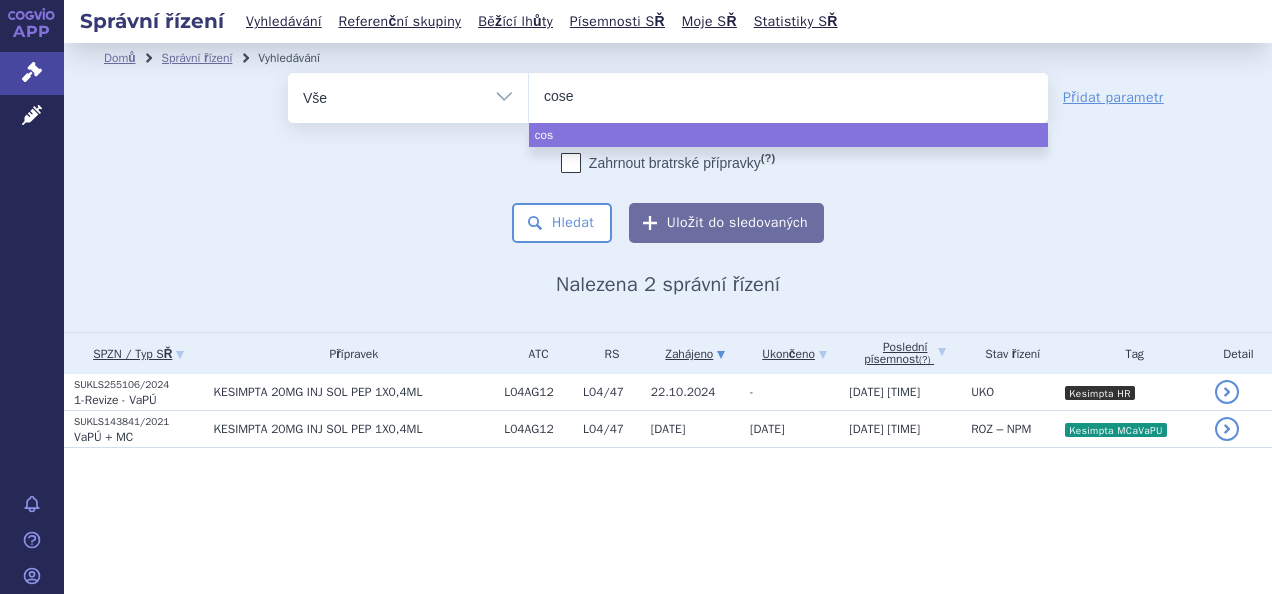 type on "cosen" 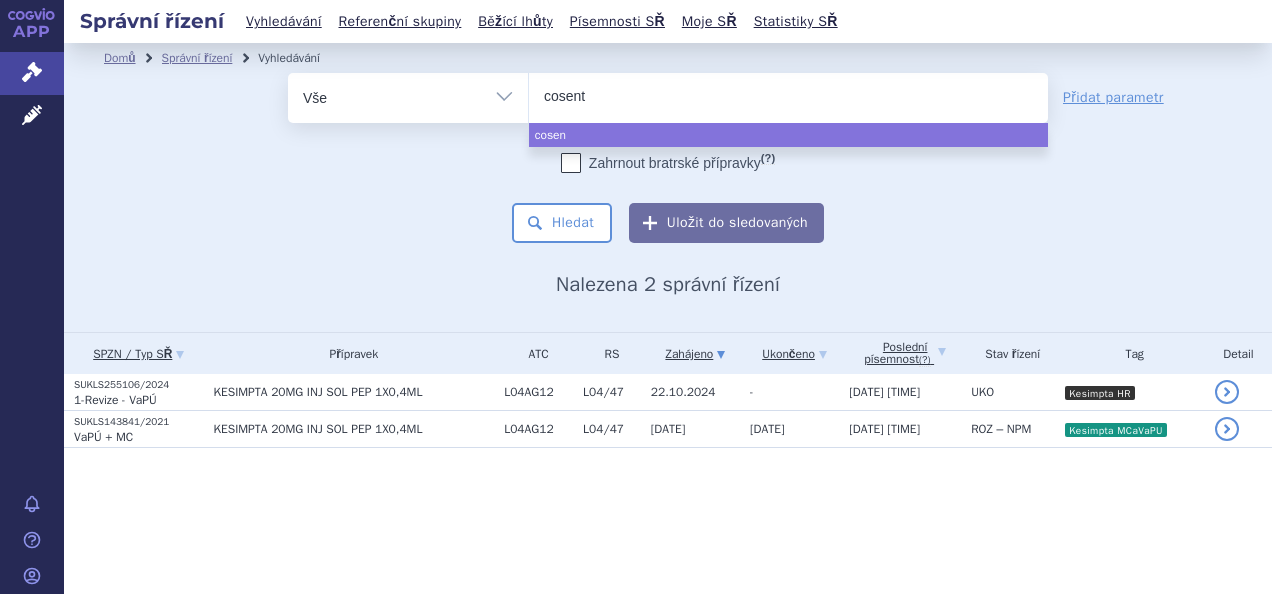 type on "cosenty" 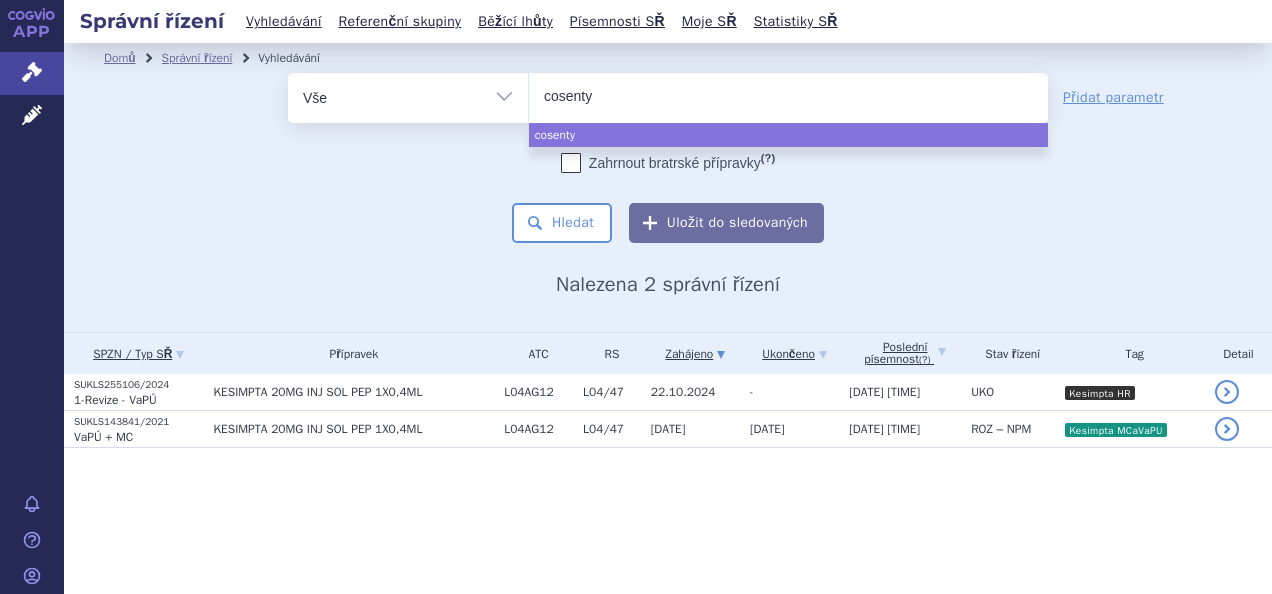 type on "cosentyx" 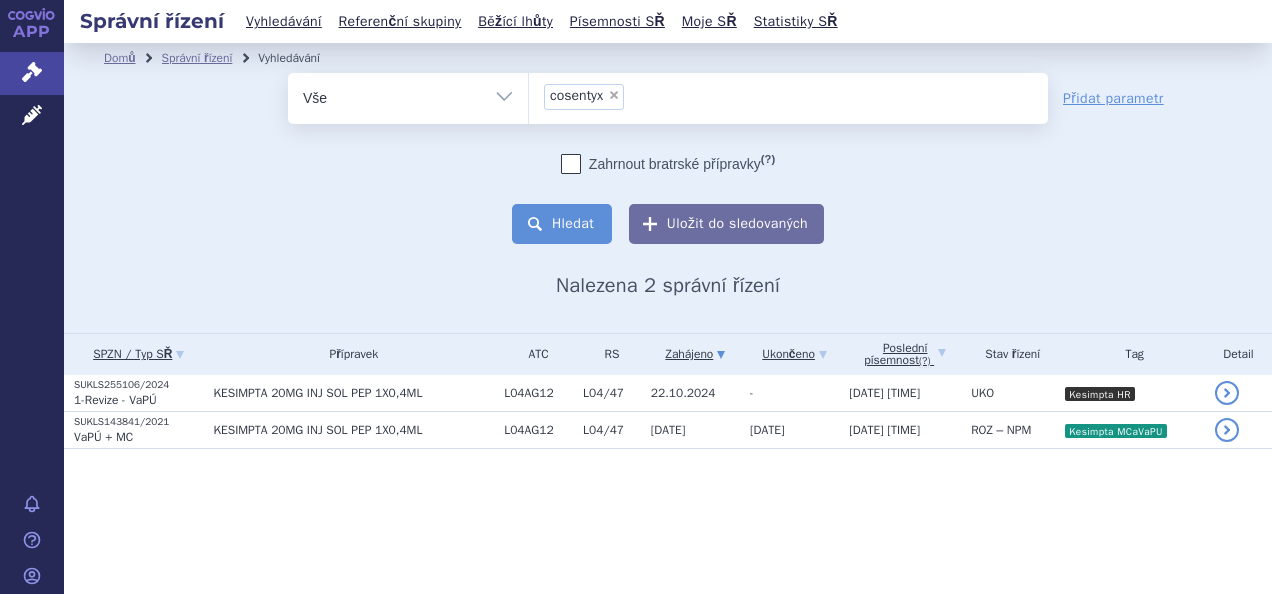 click on "Hledat" at bounding box center [562, 224] 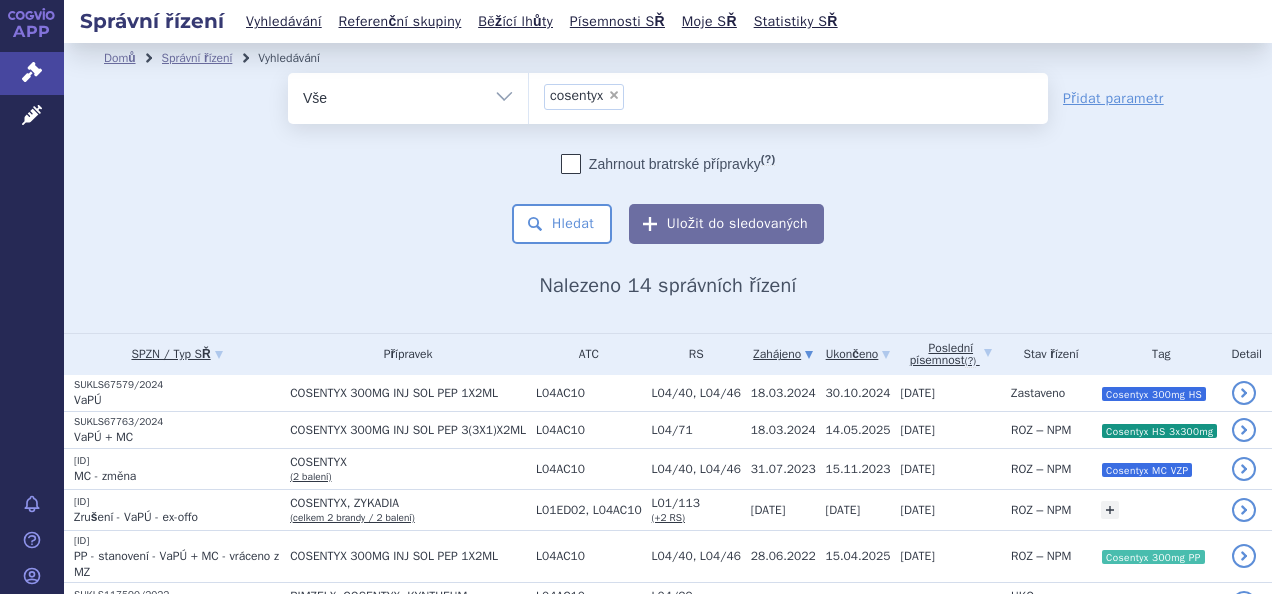 scroll, scrollTop: 0, scrollLeft: 0, axis: both 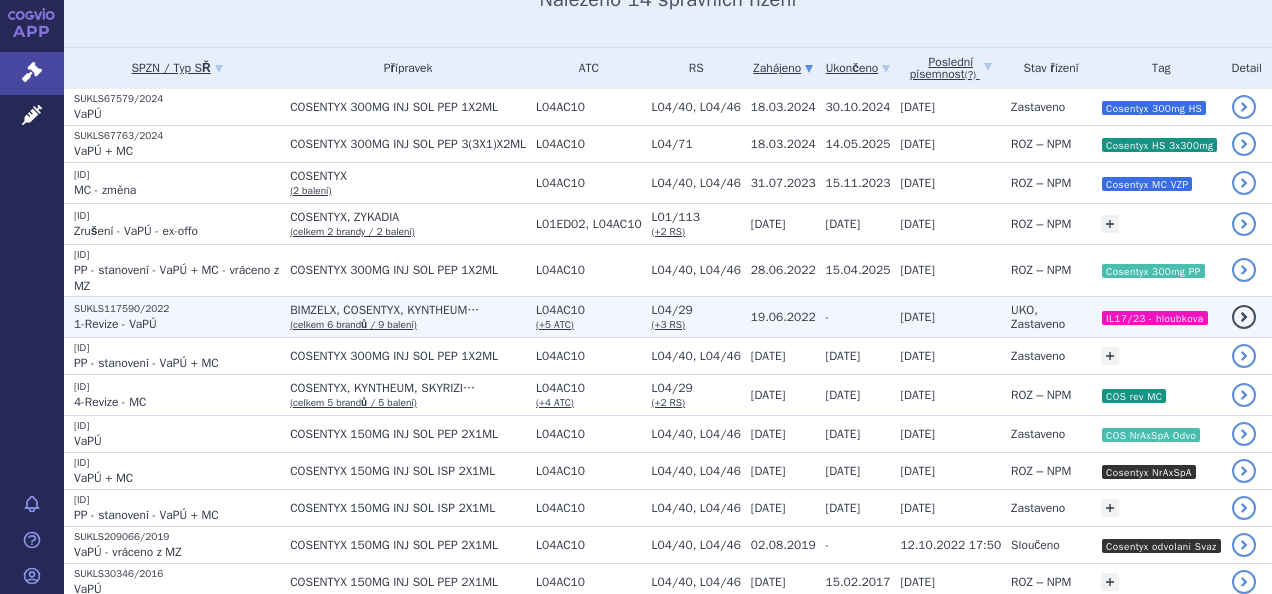 click on "SUKLS117590/2022" at bounding box center [177, 99] 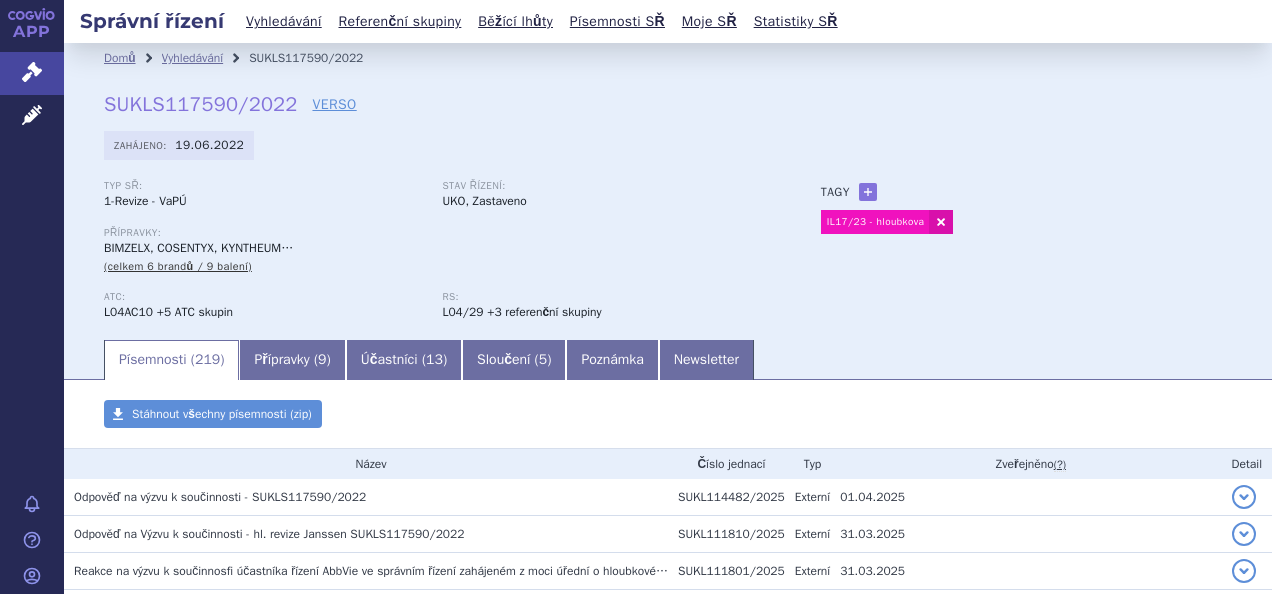 scroll, scrollTop: 0, scrollLeft: 0, axis: both 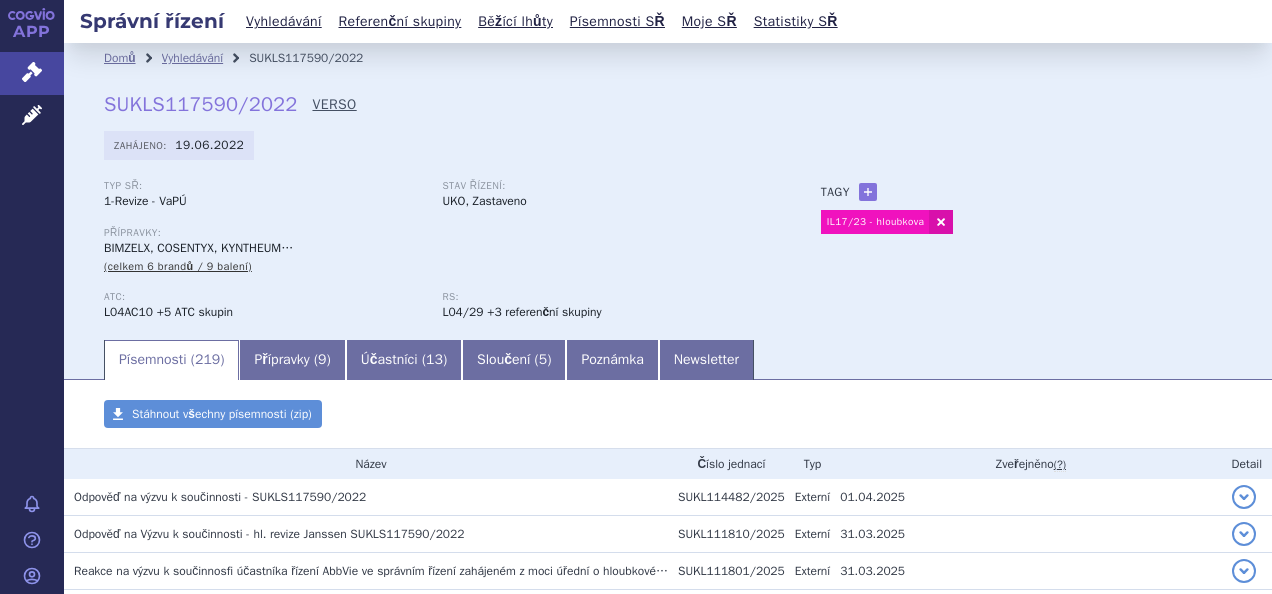 click on "VERSO" at bounding box center (334, 105) 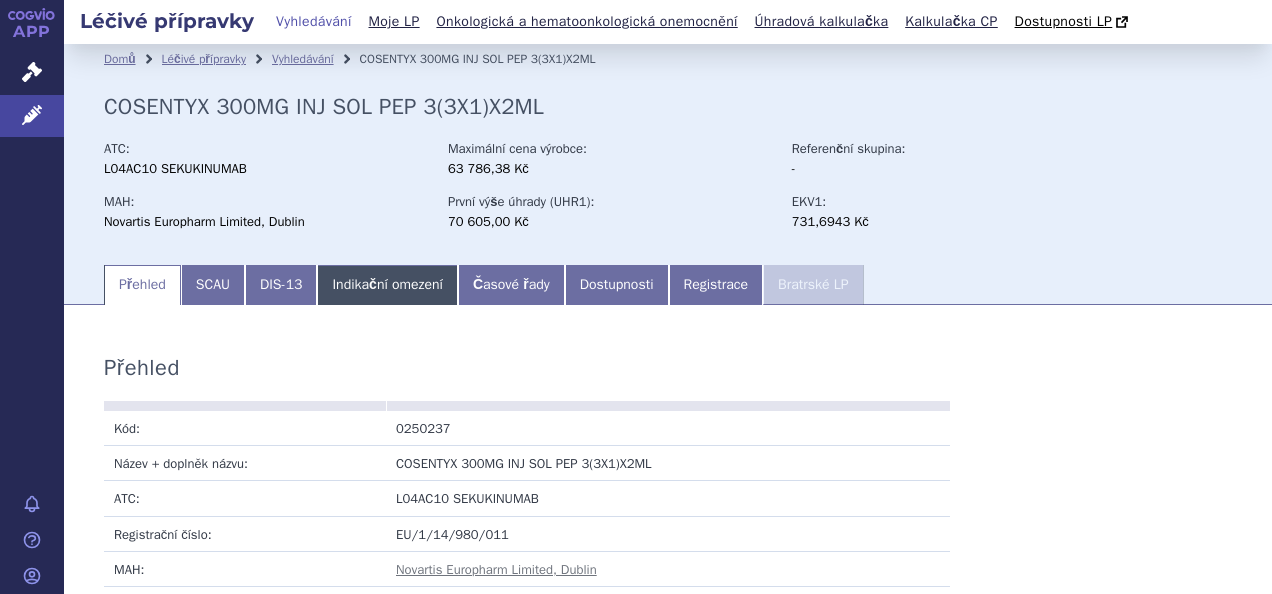 scroll, scrollTop: 0, scrollLeft: 0, axis: both 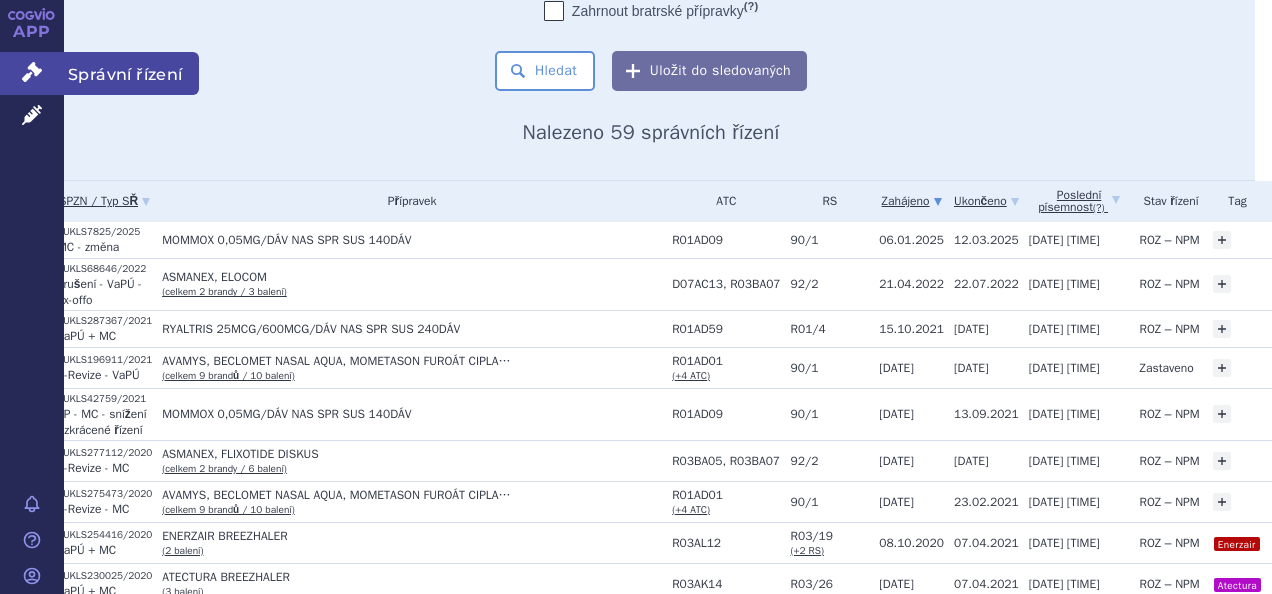 click at bounding box center (32, 72) 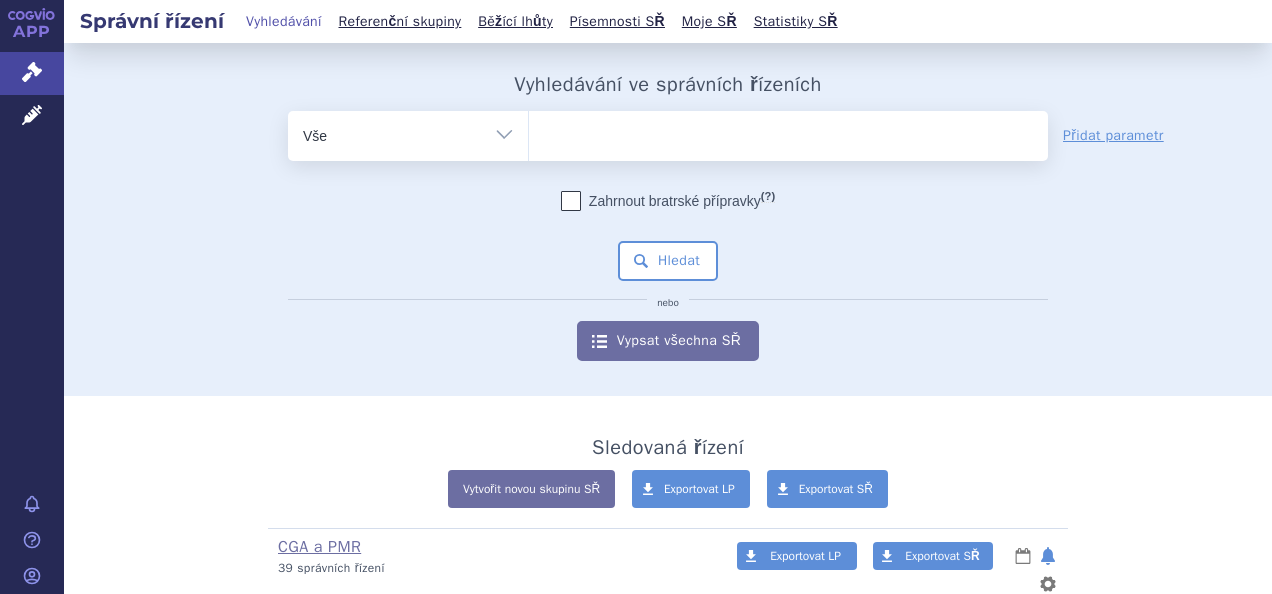 scroll, scrollTop: 0, scrollLeft: 0, axis: both 